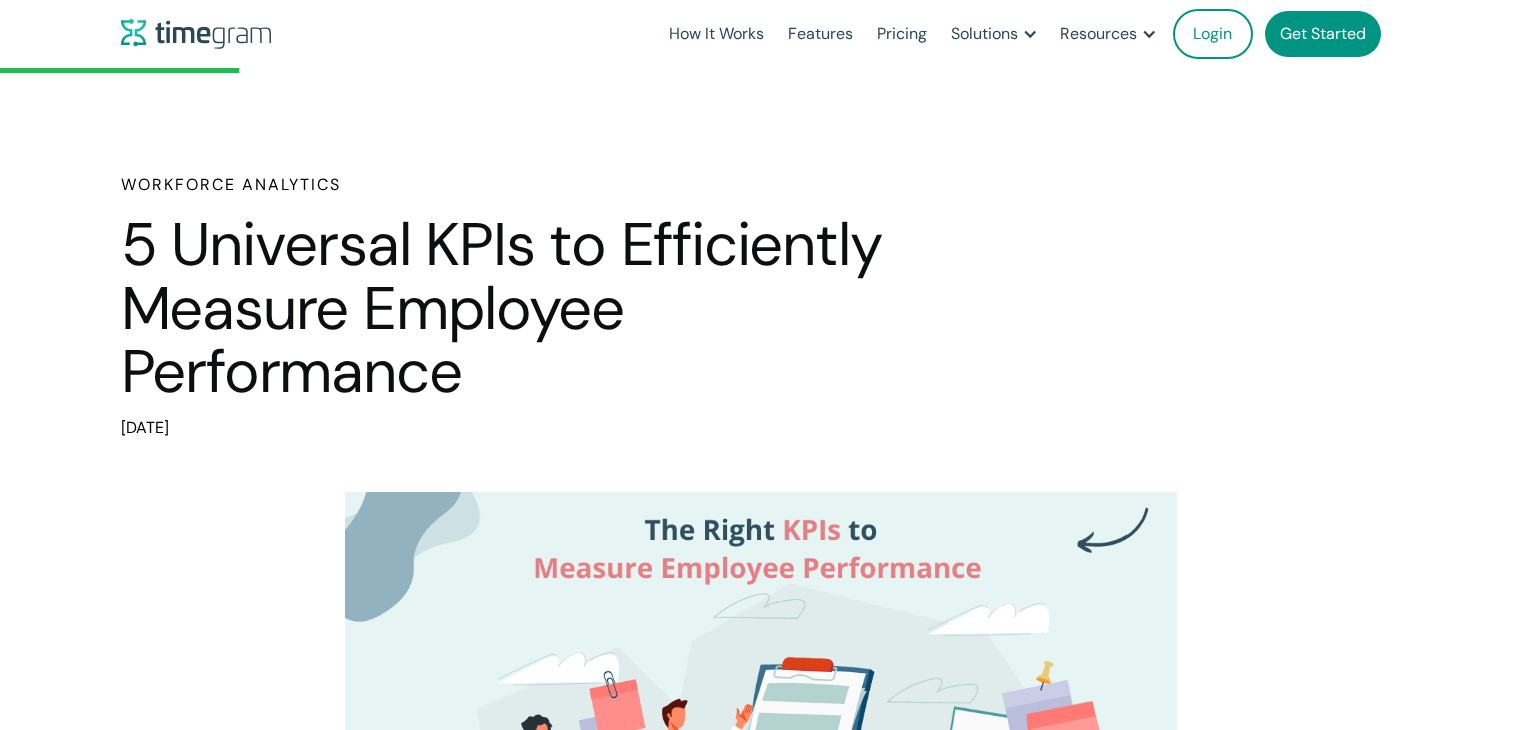 scroll, scrollTop: 1312, scrollLeft: 0, axis: vertical 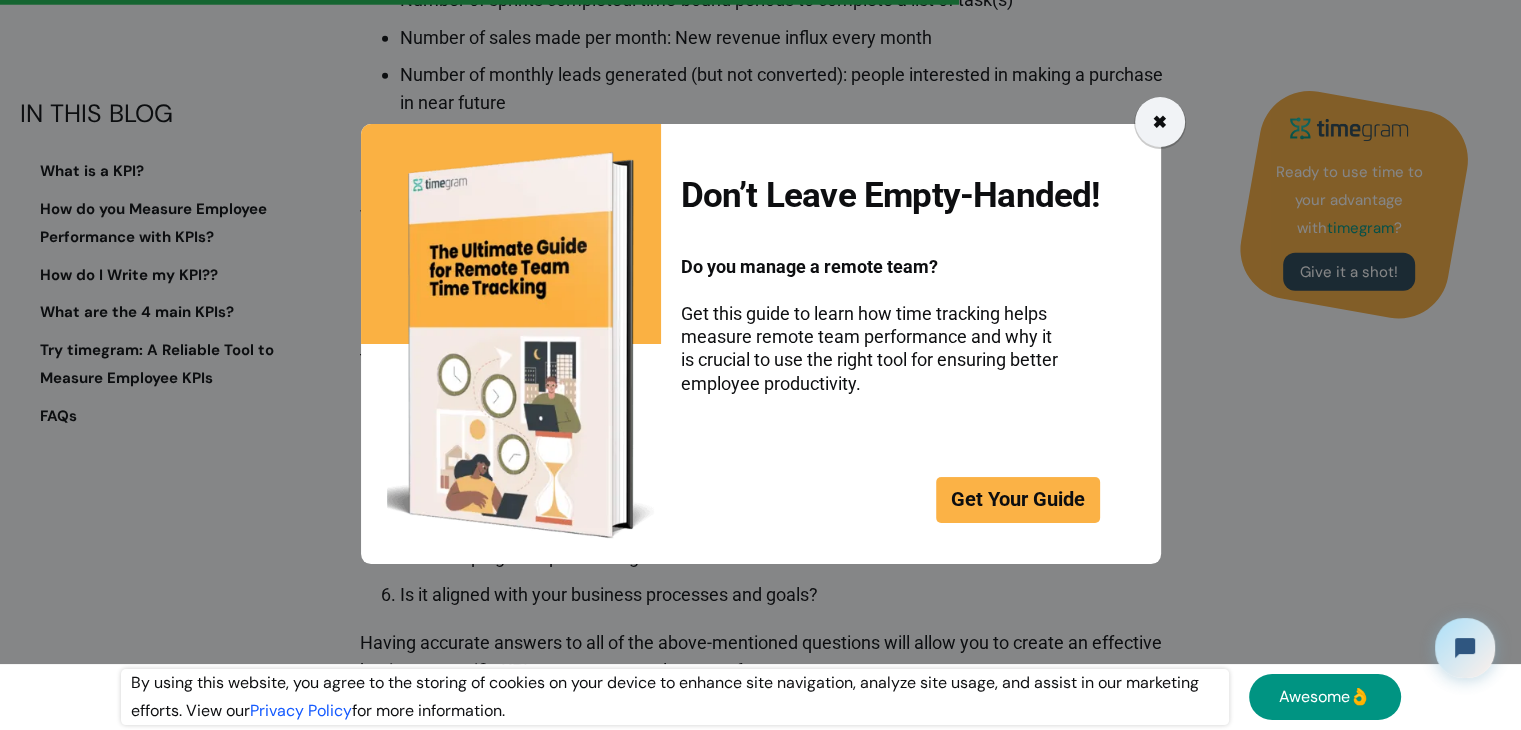 click on "✖" at bounding box center [1160, 122] 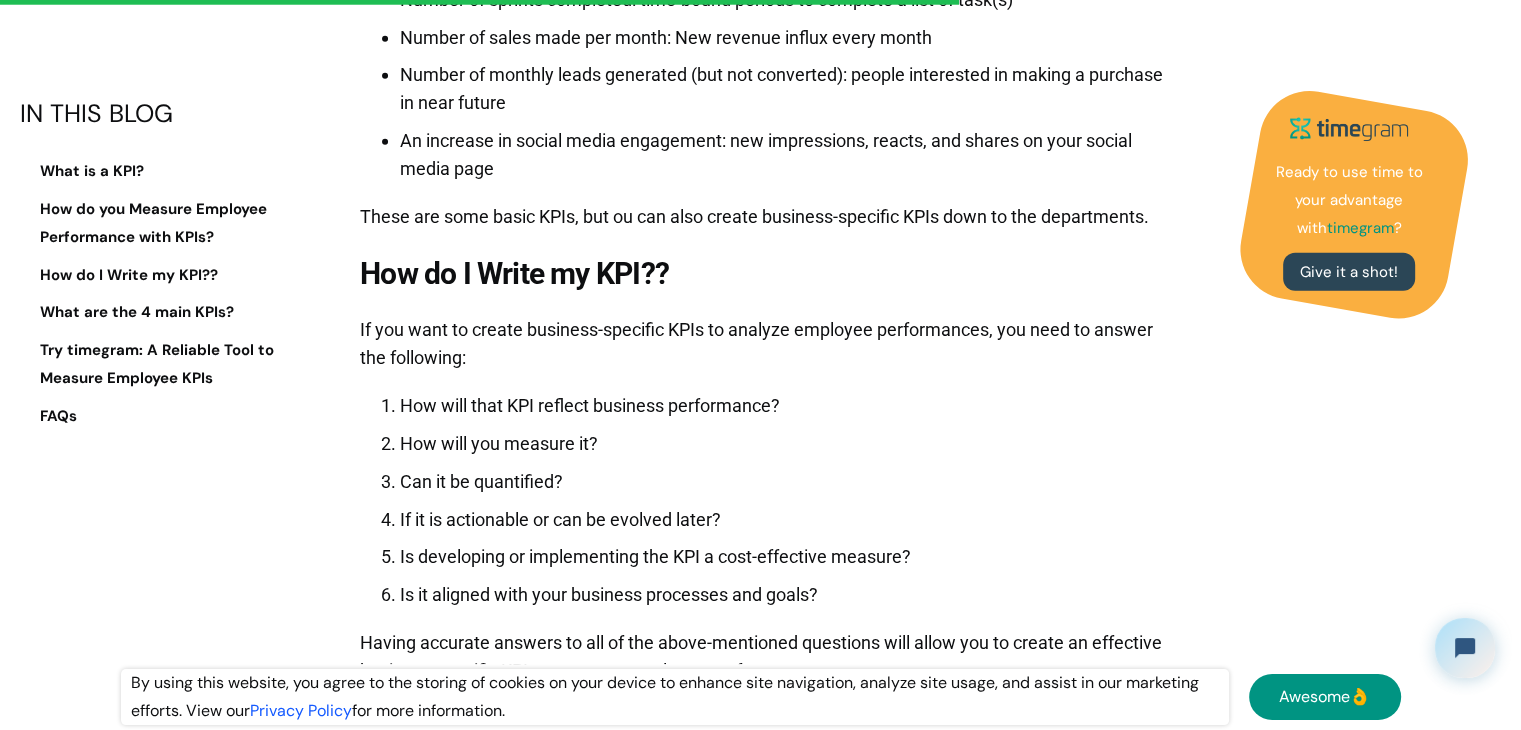 click on "How will that KPI reflect business performance?" at bounding box center (785, 406) 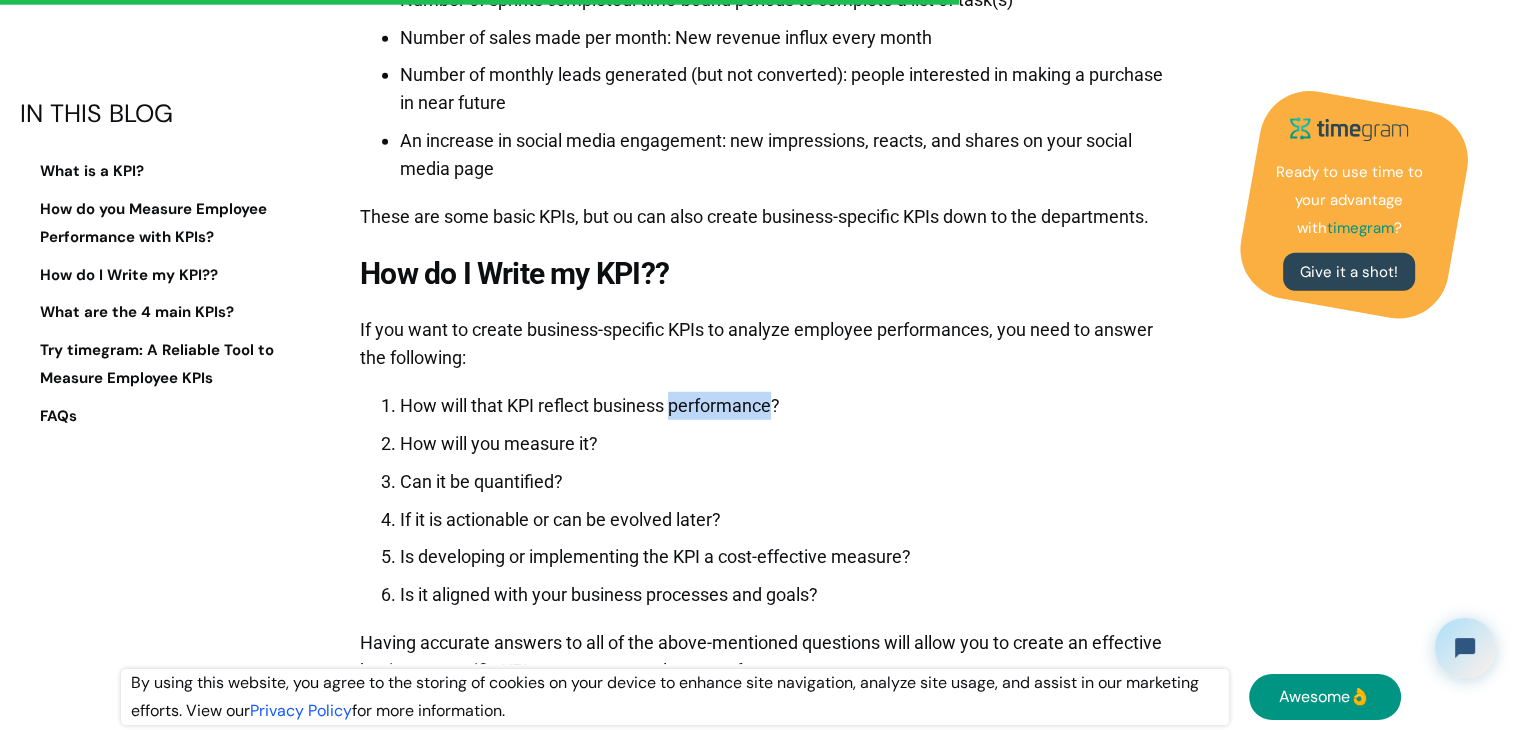 click on "How will that KPI reflect business performance?" at bounding box center (785, 406) 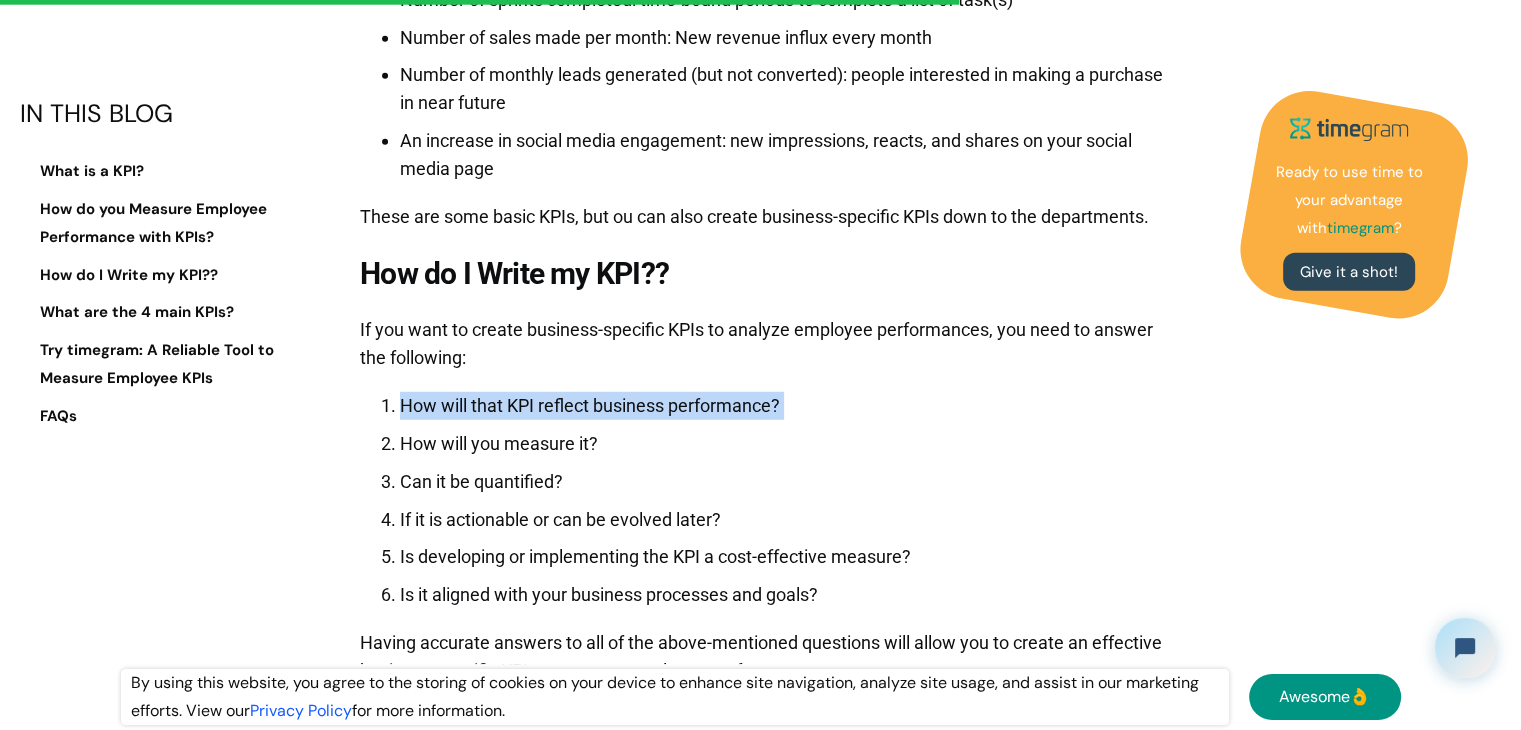 click on "How will that KPI reflect business performance?" at bounding box center (785, 406) 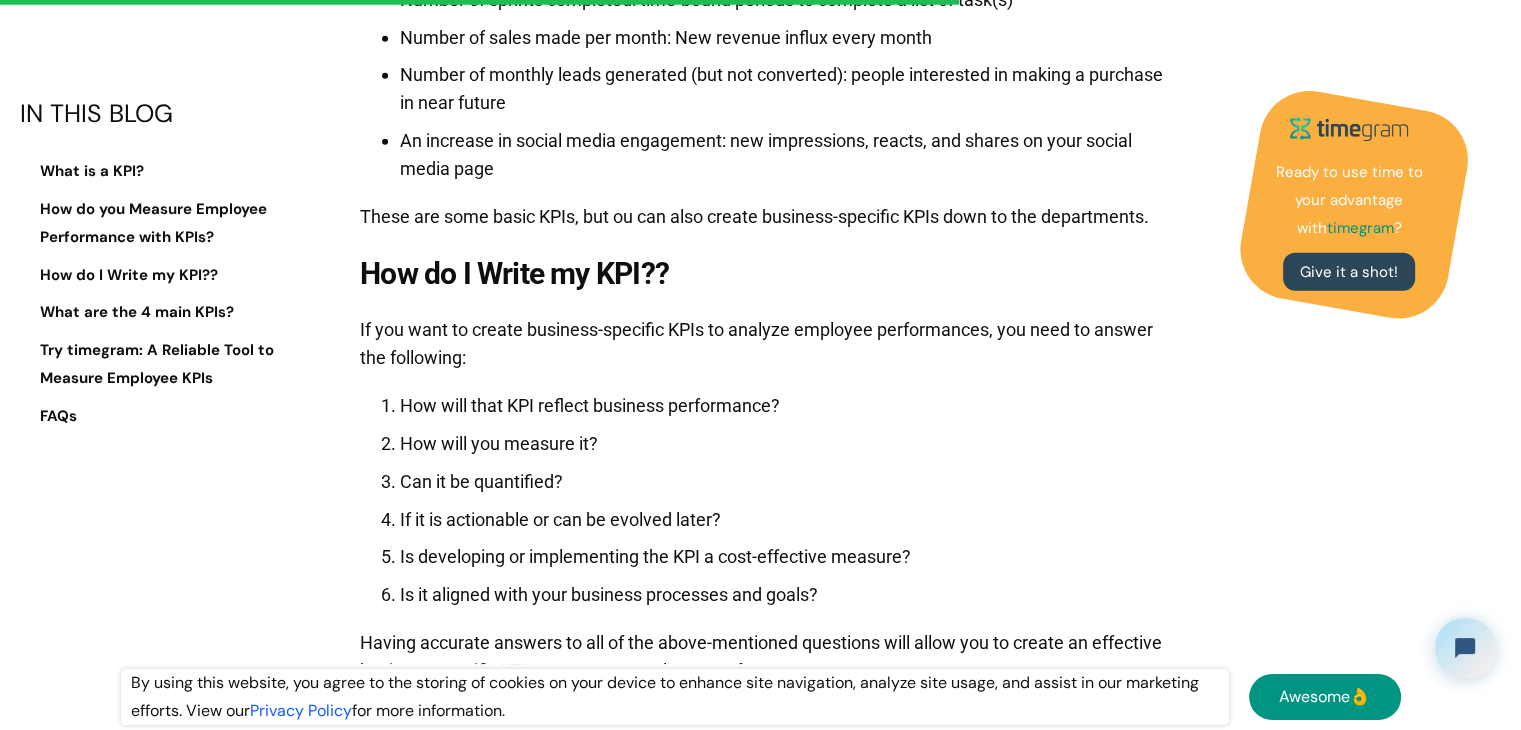 click on "Is it aligned with your business processes and goals?" at bounding box center (785, 595) 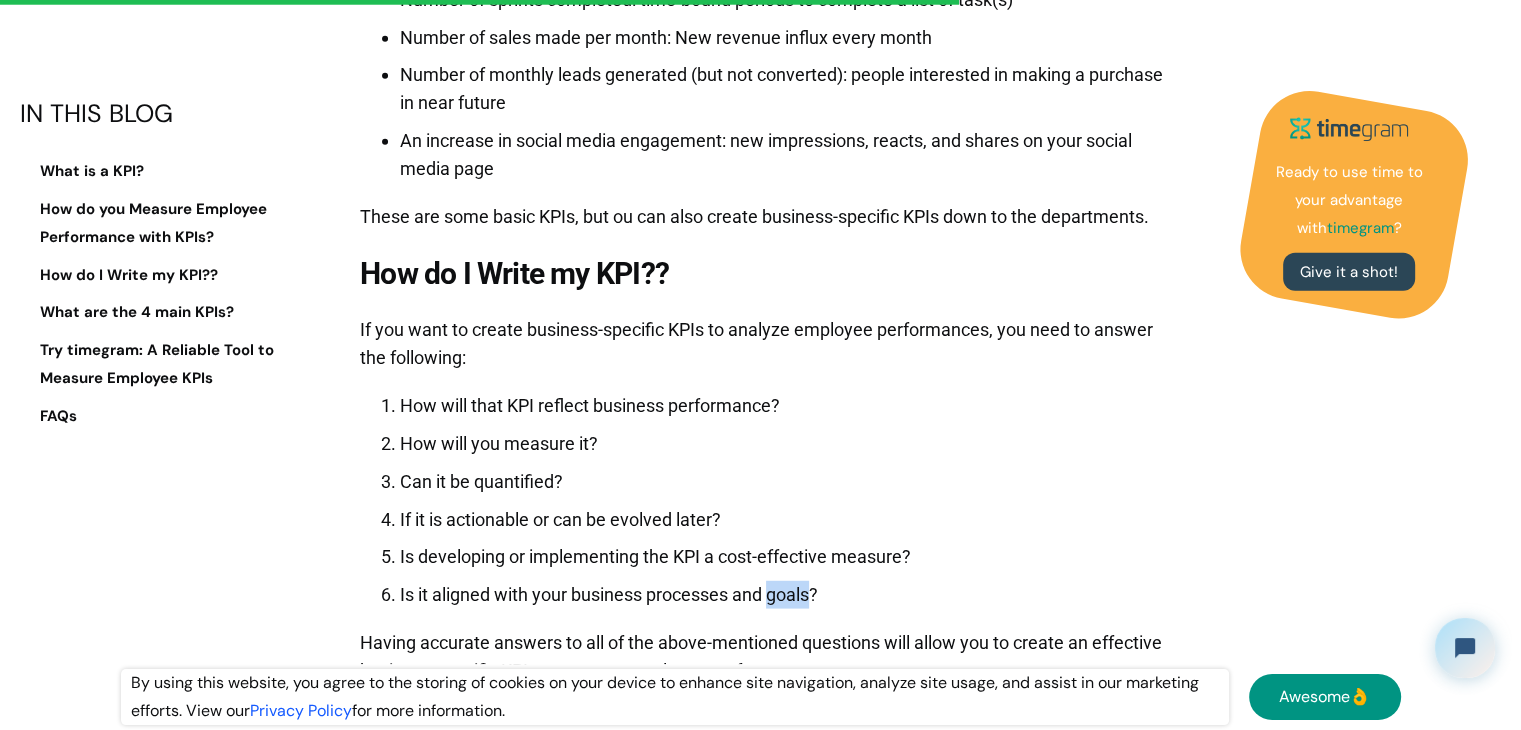 click on "Is it aligned with your business processes and goals?" at bounding box center (785, 595) 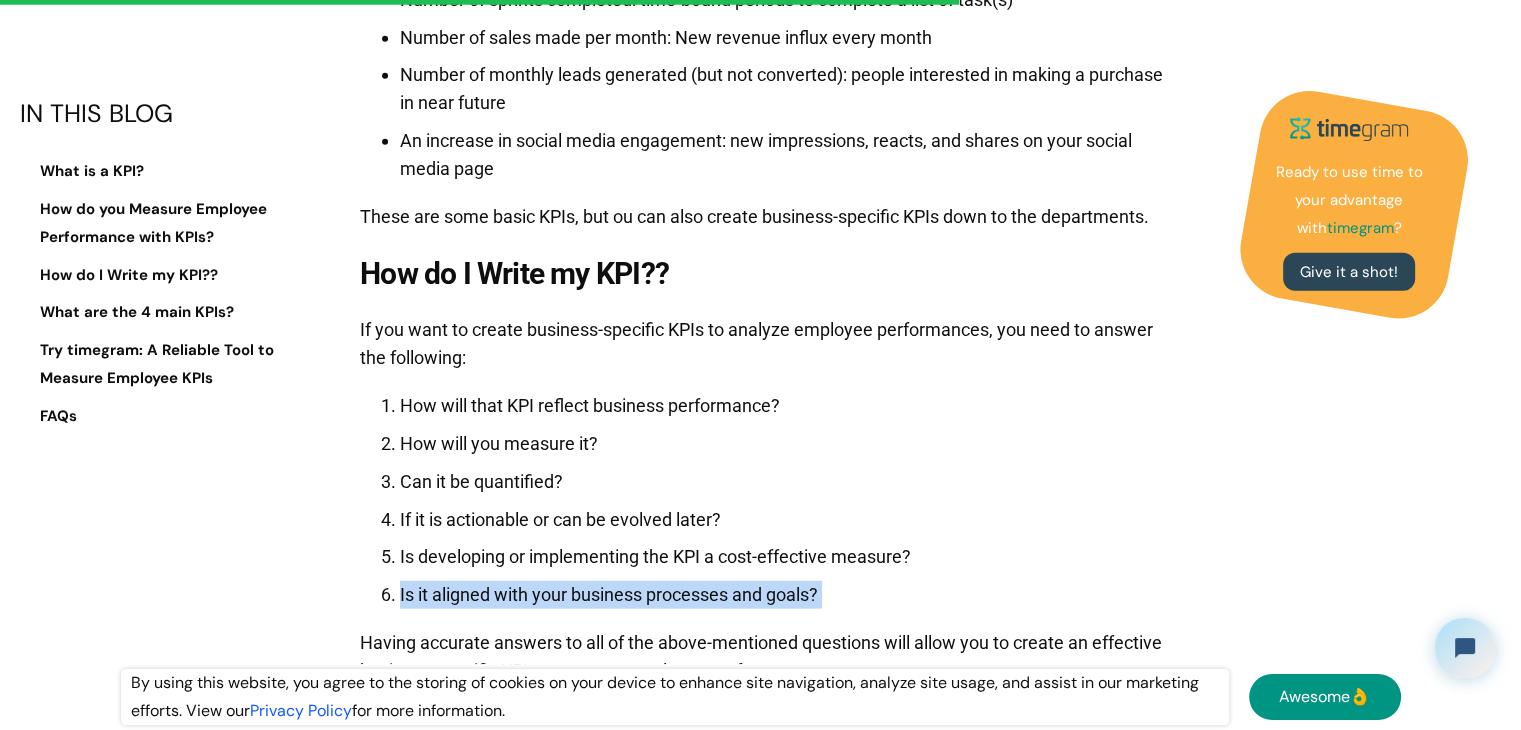 click on "Is it aligned with your business processes and goals?" at bounding box center (785, 595) 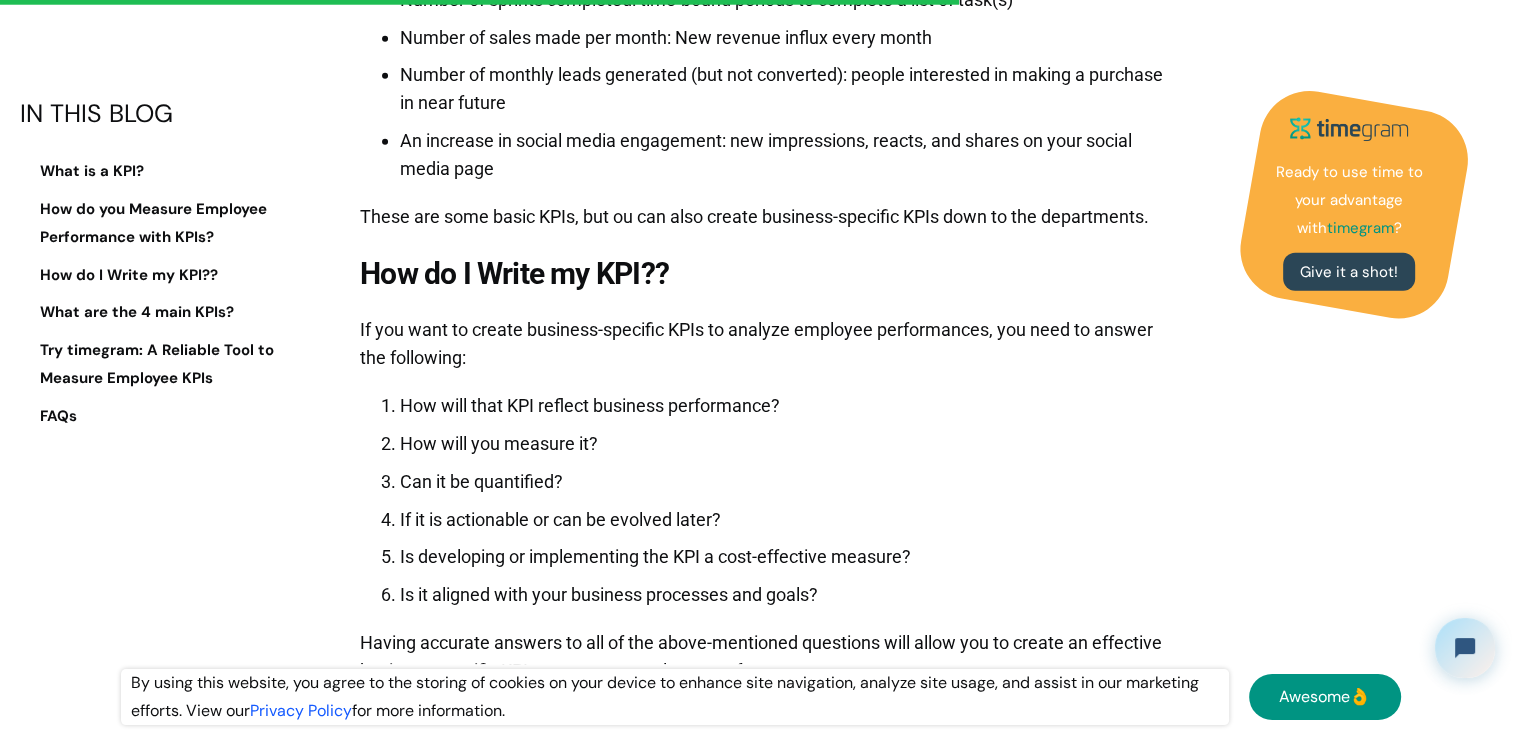 click on "How will that KPI reflect business performance?" at bounding box center [785, 406] 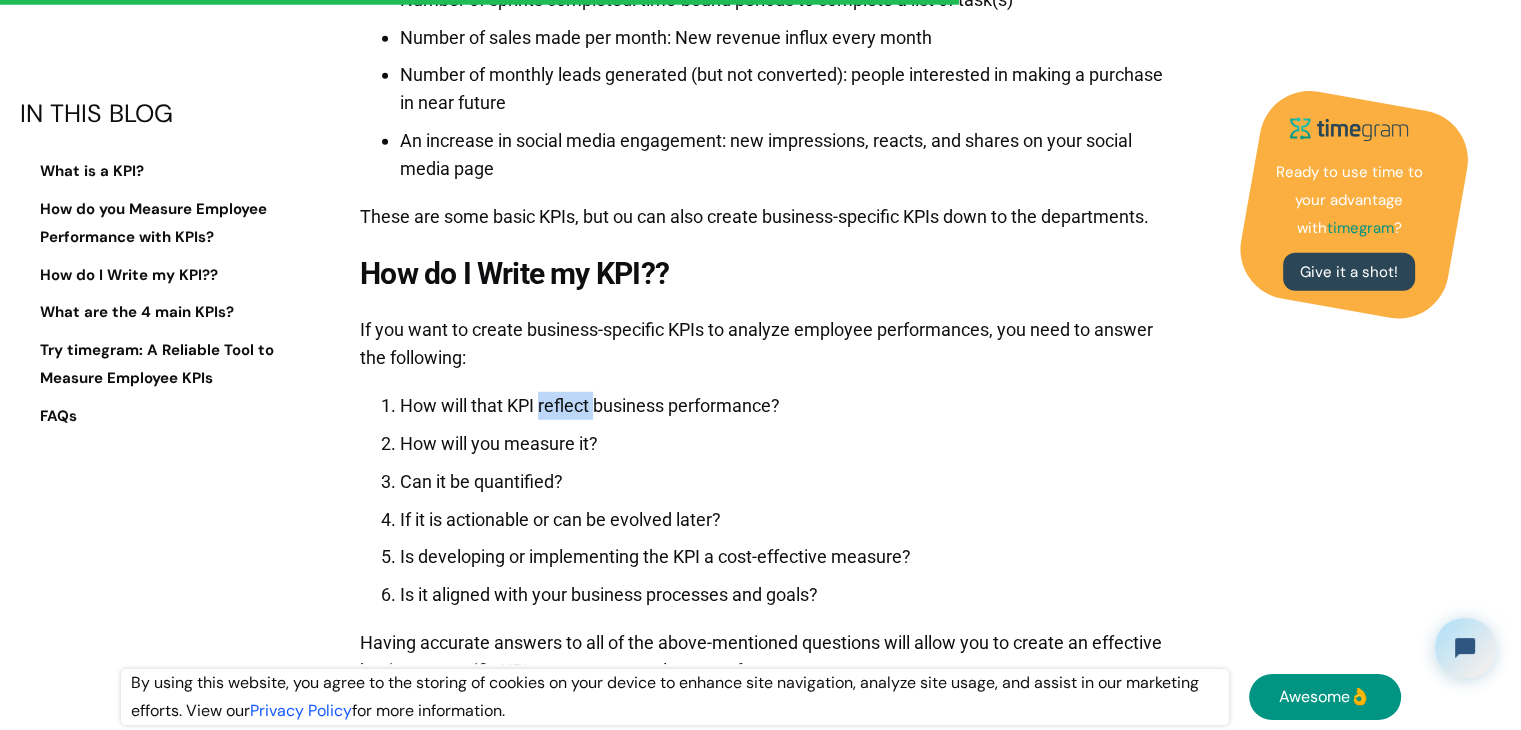 click on "How will that KPI reflect business performance?" at bounding box center (785, 406) 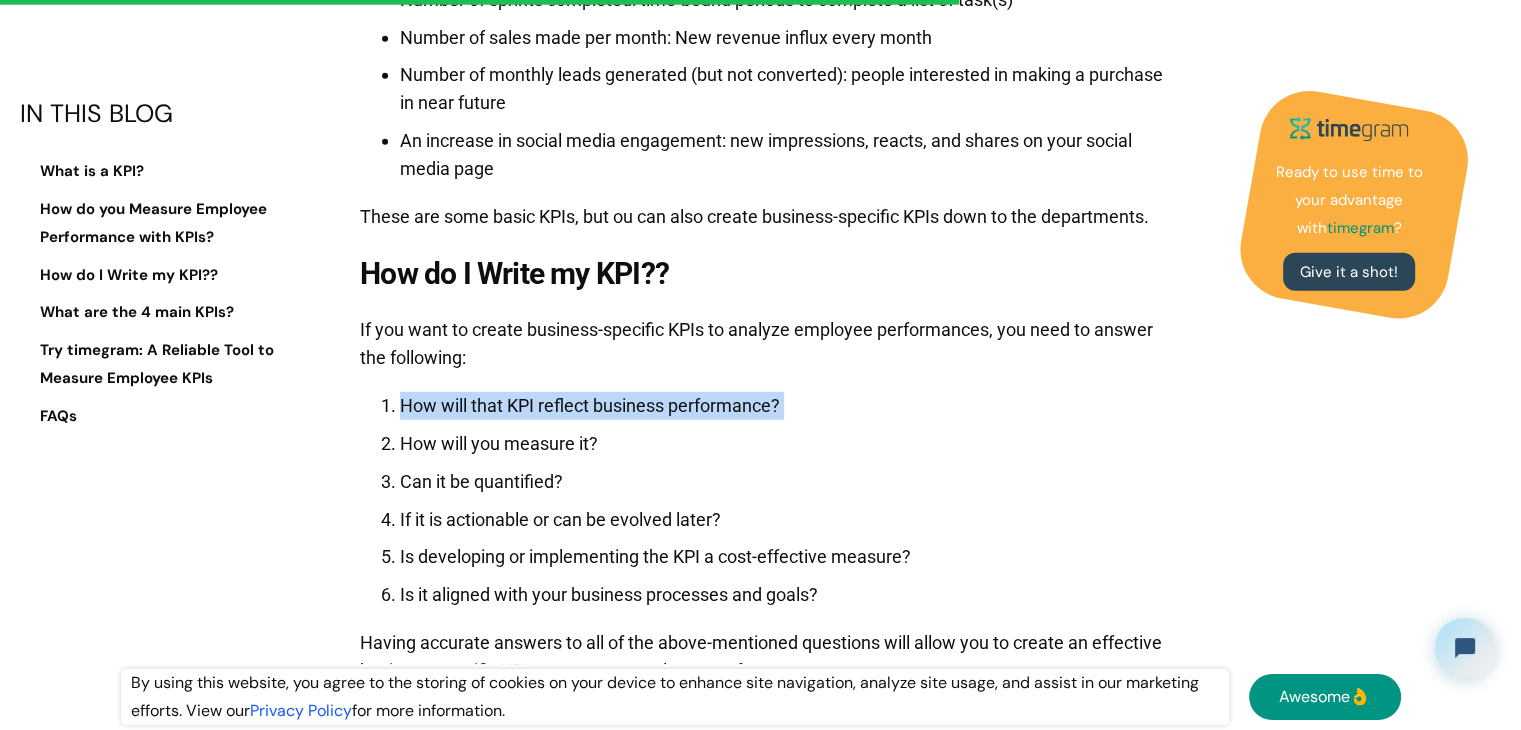 click on "How will that KPI reflect business performance?" at bounding box center (785, 406) 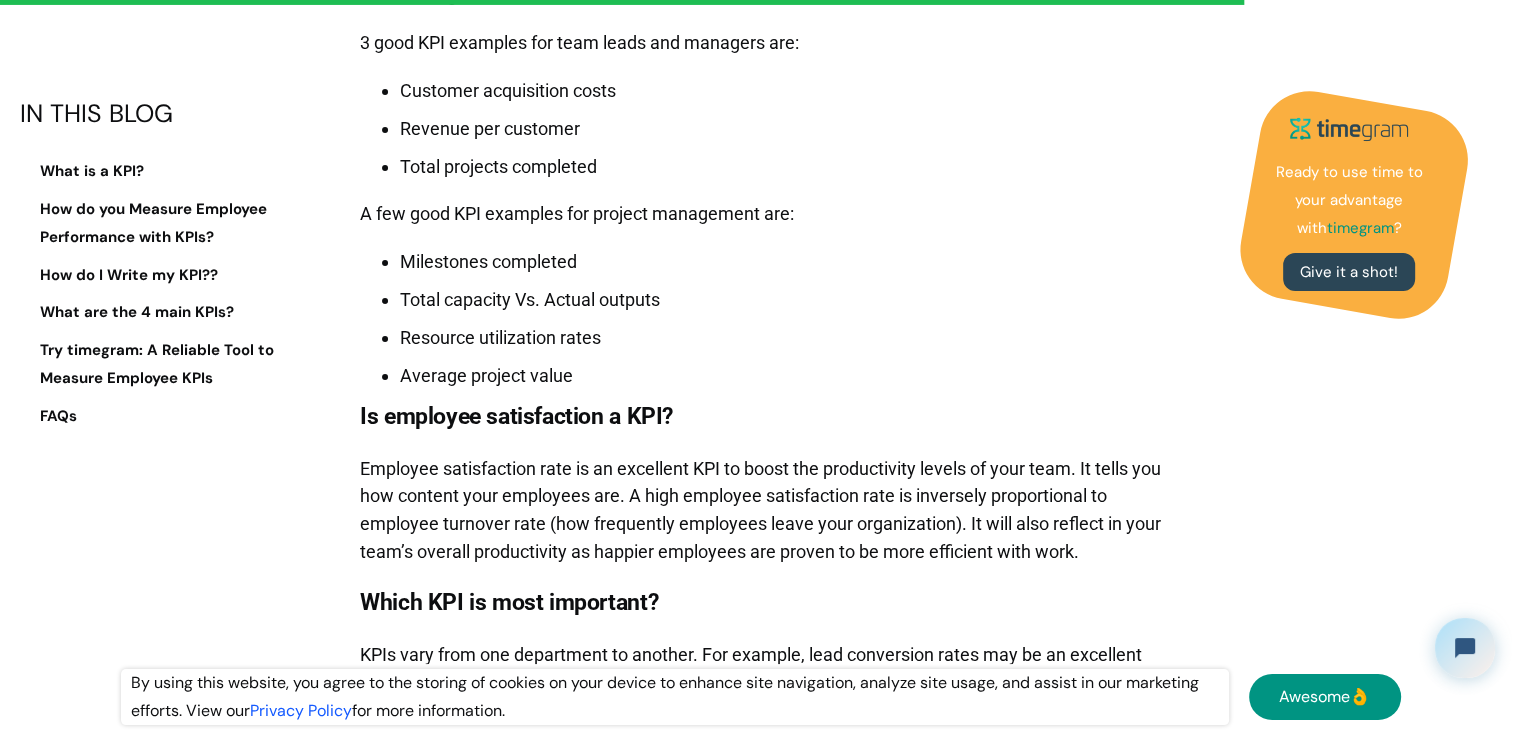 scroll, scrollTop: 7086, scrollLeft: 0, axis: vertical 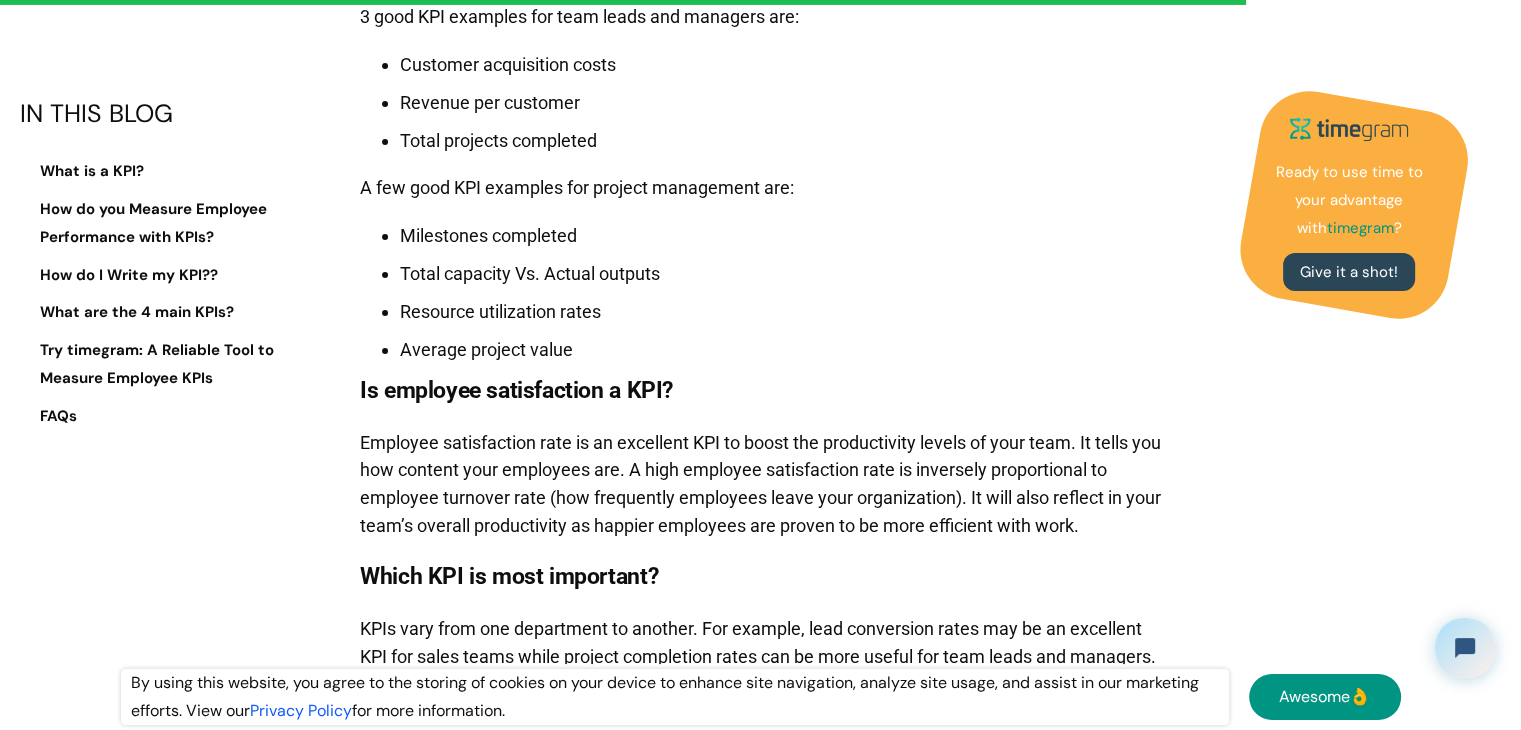 click on "Employee satisfaction rate is an excellent KPI to boost the productivity levels of your team. It tells you how content your employees are. A high employee satisfaction rate is inversely proportional to employee turnover rate (how frequently employees leave your organization). It will also reflect in your team’s overall productivity as happier employees are proven to be more efficient with work." at bounding box center (765, 485) 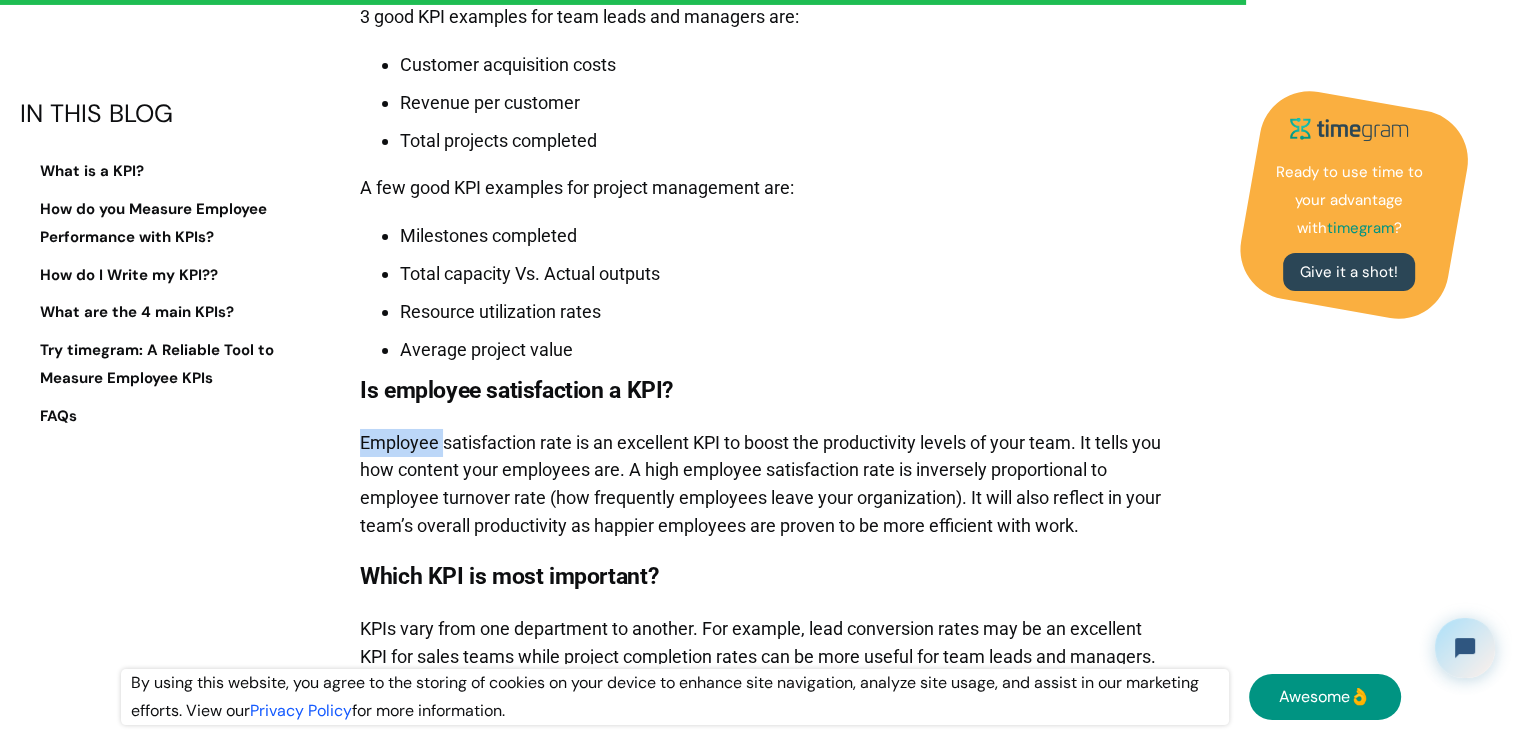 click on "Employee satisfaction rate is an excellent KPI to boost the productivity levels of your team. It tells you how content your employees are. A high employee satisfaction rate is inversely proportional to employee turnover rate (how frequently employees leave your organization). It will also reflect in your team’s overall productivity as happier employees are proven to be more efficient with work." at bounding box center (765, 485) 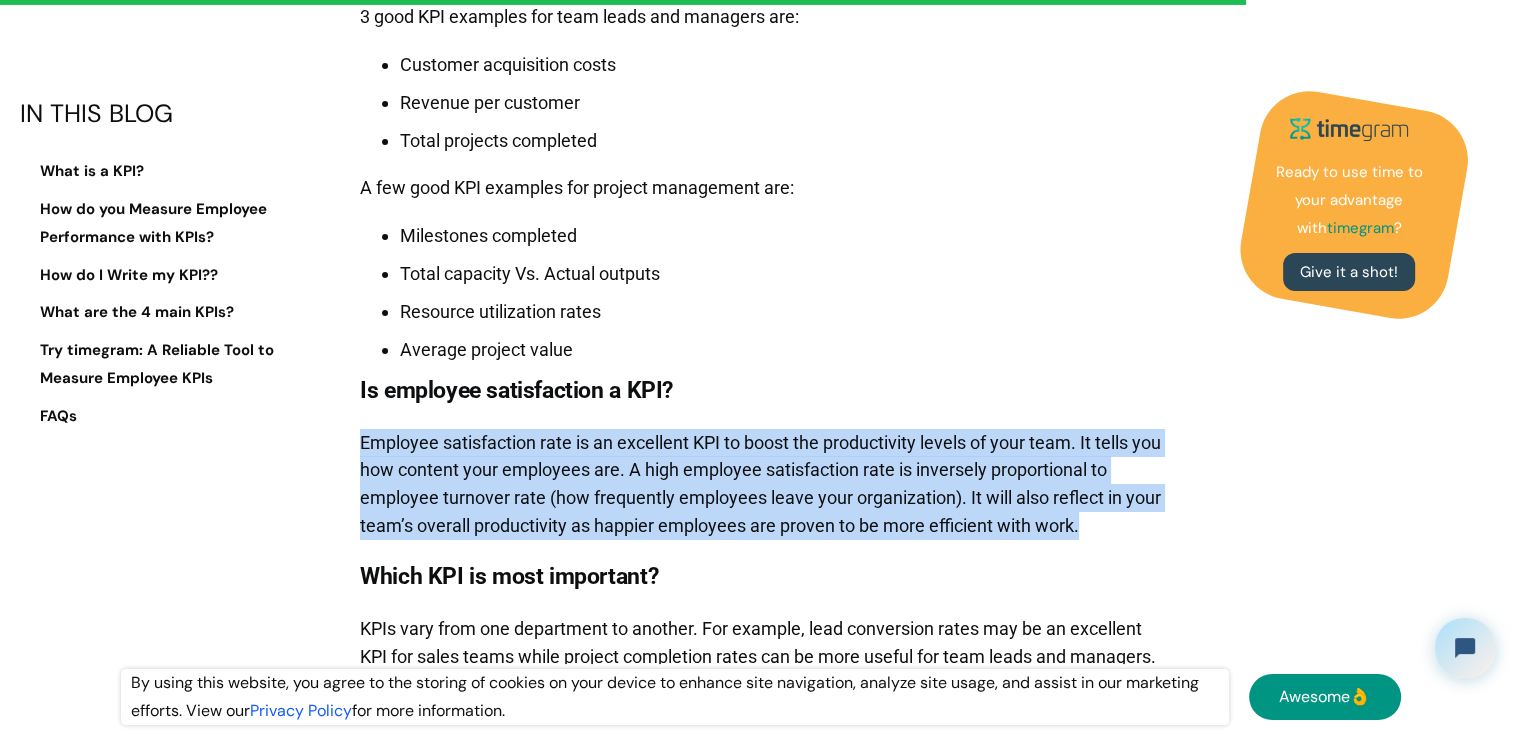 click on "Employee satisfaction rate is an excellent KPI to boost the productivity levels of your team. It tells you how content your employees are. A high employee satisfaction rate is inversely proportional to employee turnover rate (how frequently employees leave your organization). It will also reflect in your team’s overall productivity as happier employees are proven to be more efficient with work." at bounding box center [765, 485] 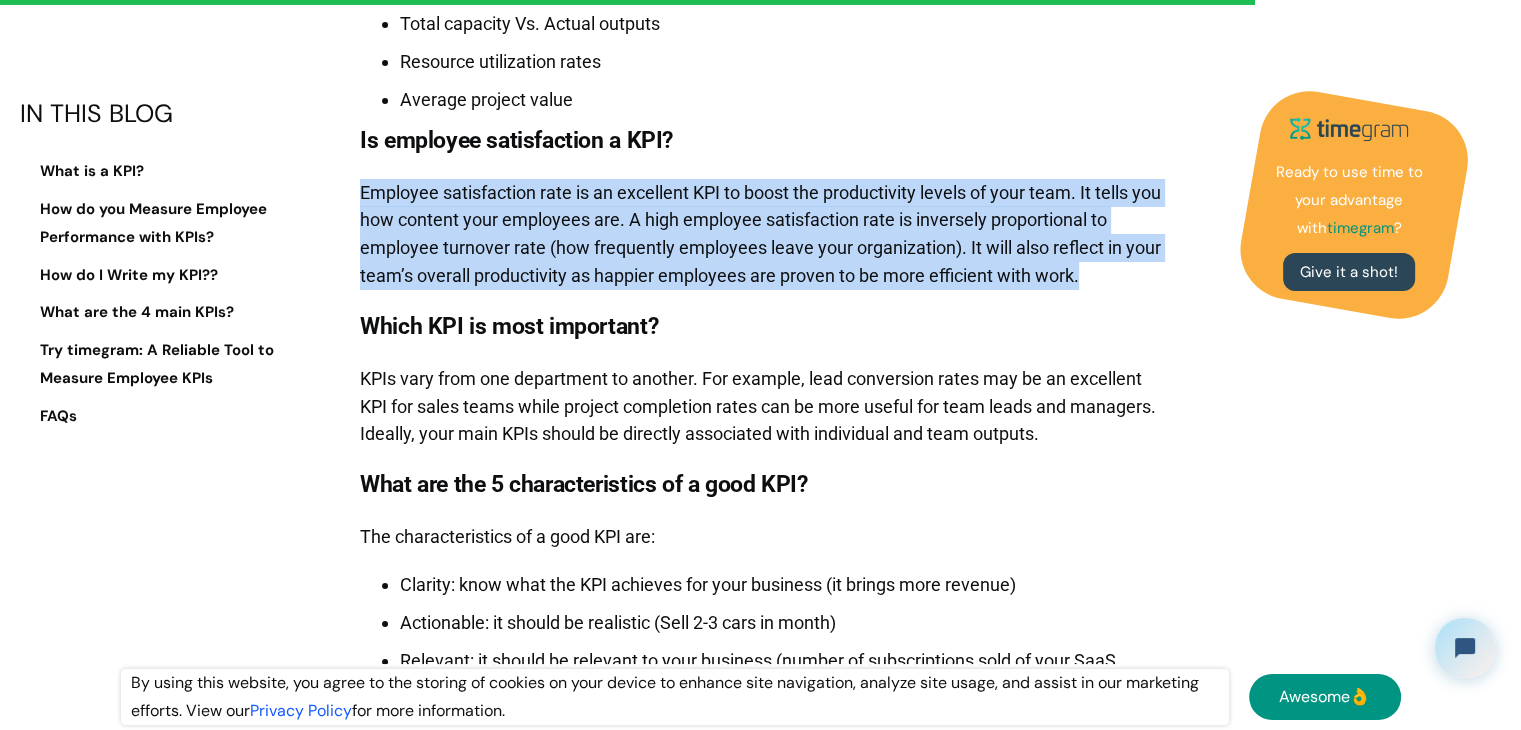 scroll, scrollTop: 7338, scrollLeft: 0, axis: vertical 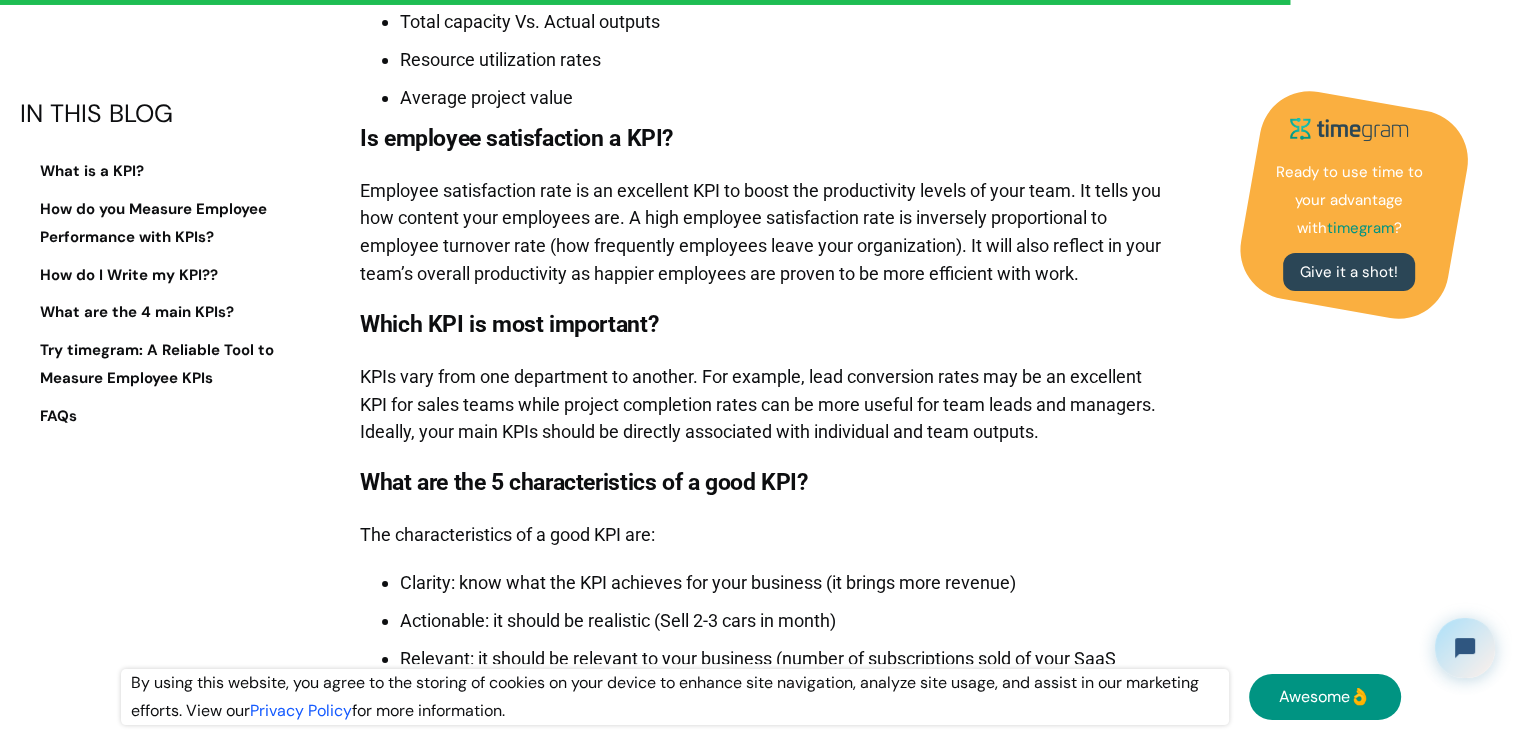 click on "KPIs vary from one department to another. For example, lead conversion rates may be an excellent KPI for sales teams while project completion rates can be more useful for team leads and managers. Ideally, your main KPIs should be directly associated with individual and team outputs." at bounding box center (765, 405) 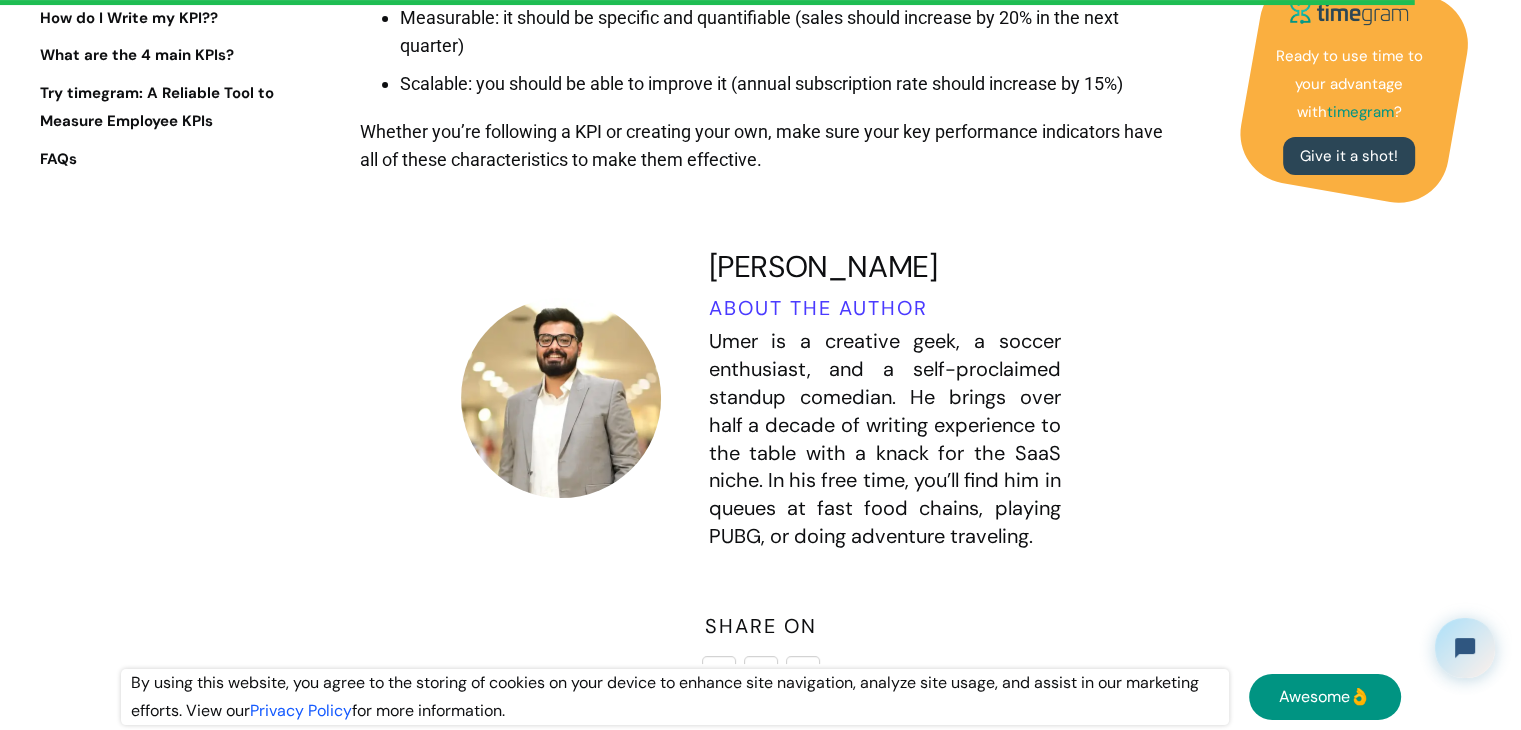 scroll, scrollTop: 8045, scrollLeft: 0, axis: vertical 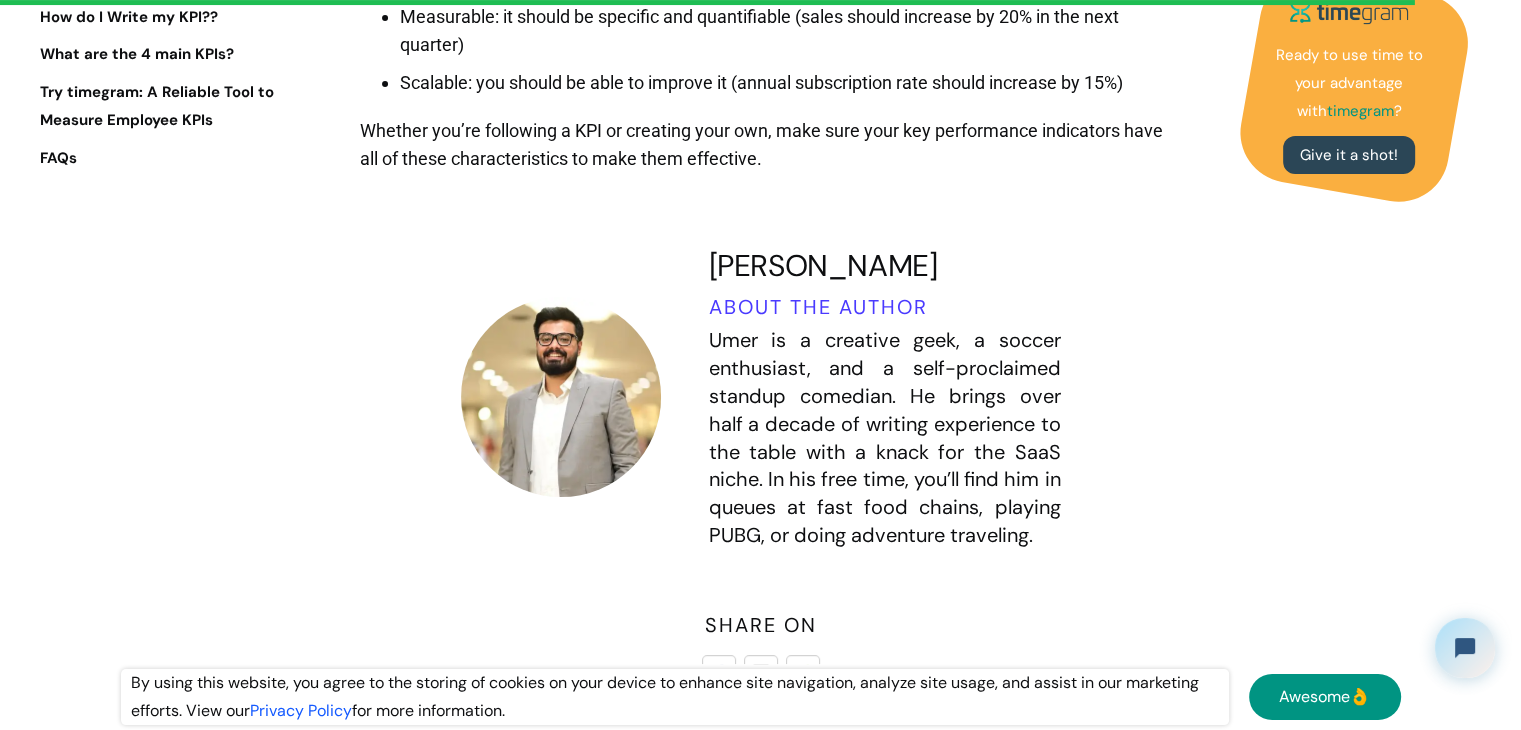click on "Umer is a creative geek, a soccer enthusiast, and a self-proclaimed standup comedian. He brings over half a decade of writing experience to the table with a knack for the SaaS niche. In his free time, you’ll find him in queues at fast food chains, playing PUBG, or doing adventure traveling." at bounding box center (885, 438) 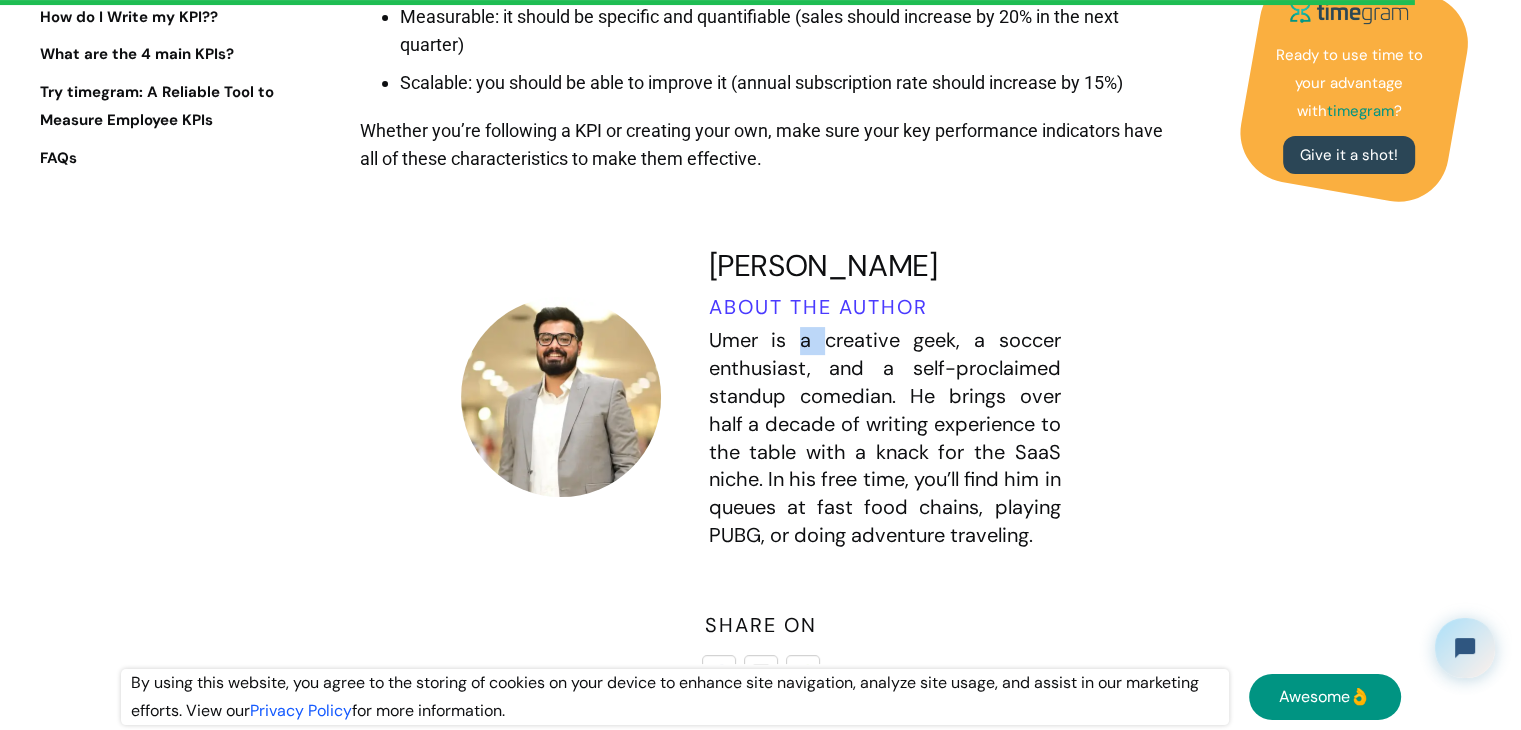 click on "Umer is a creative geek, a soccer enthusiast, and a self-proclaimed standup comedian. He brings over half a decade of writing experience to the table with a knack for the SaaS niche. In his free time, you’ll find him in queues at fast food chains, playing PUBG, or doing adventure traveling." at bounding box center (885, 438) 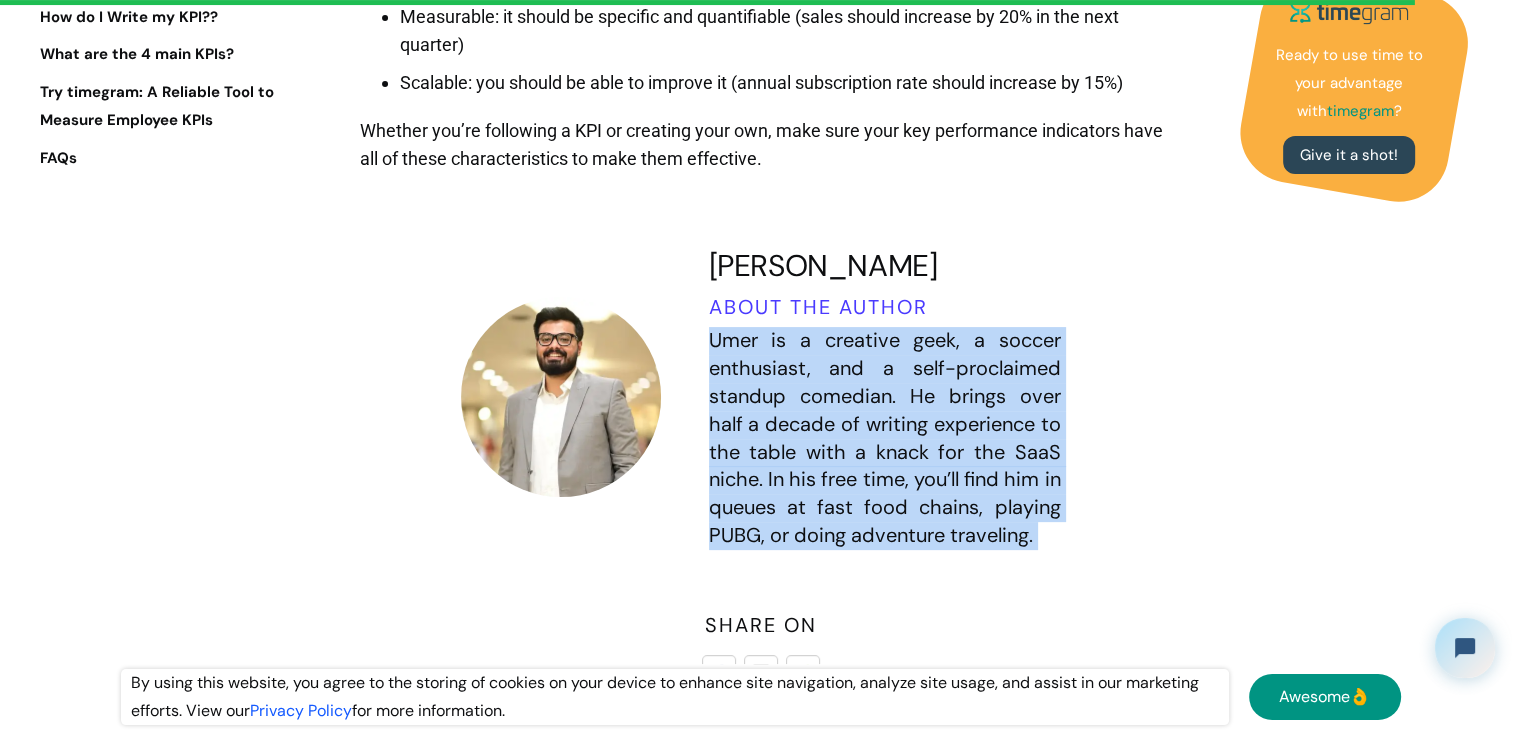 click on "Umer is a creative geek, a soccer enthusiast, and a self-proclaimed standup comedian. He brings over half a decade of writing experience to the table with a knack for the SaaS niche. In his free time, you’ll find him in queues at fast food chains, playing PUBG, or doing adventure traveling." at bounding box center (885, 438) 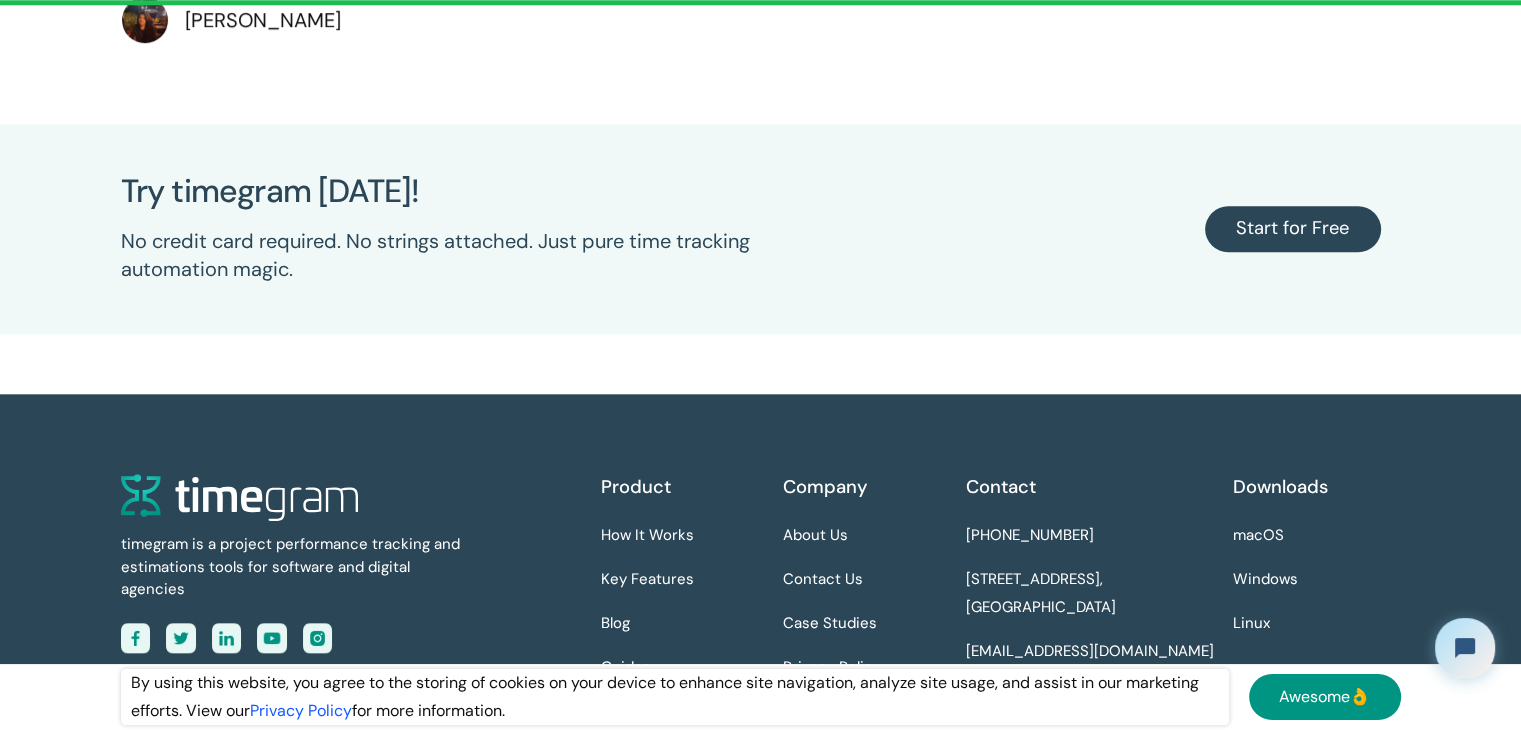 scroll, scrollTop: 9829, scrollLeft: 0, axis: vertical 